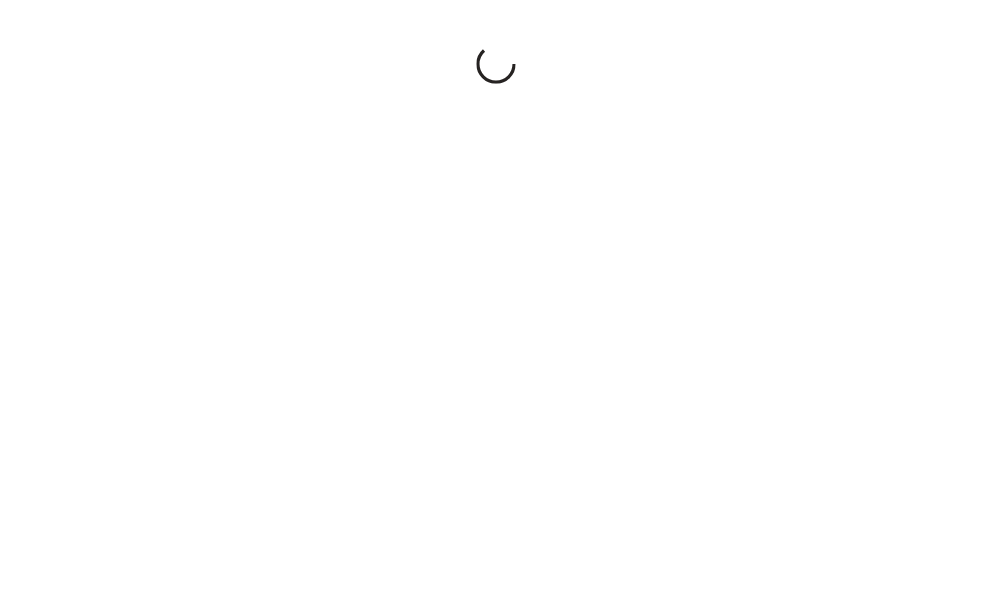 scroll, scrollTop: 0, scrollLeft: 0, axis: both 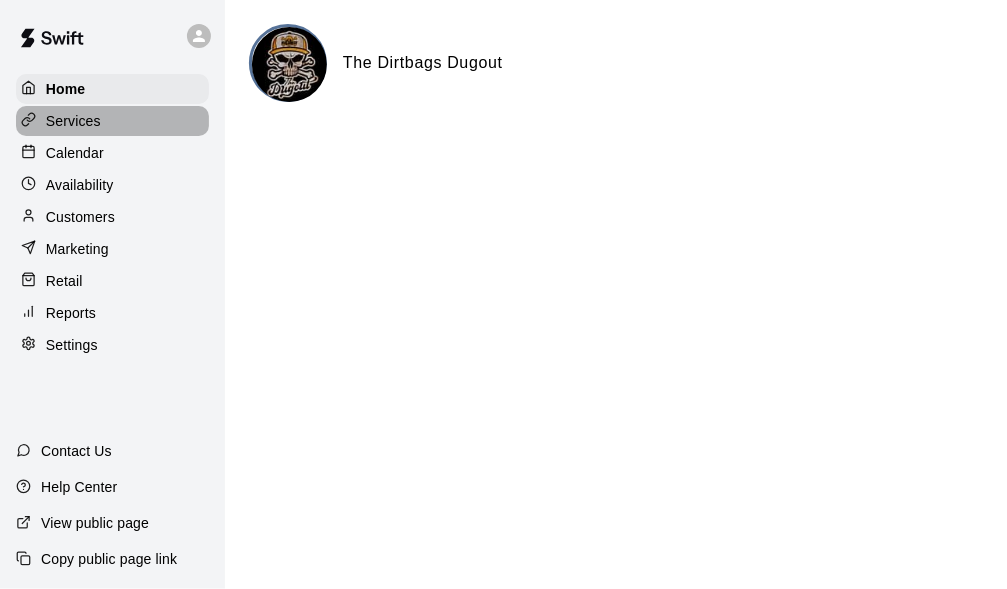 click on "Services" at bounding box center (73, 121) 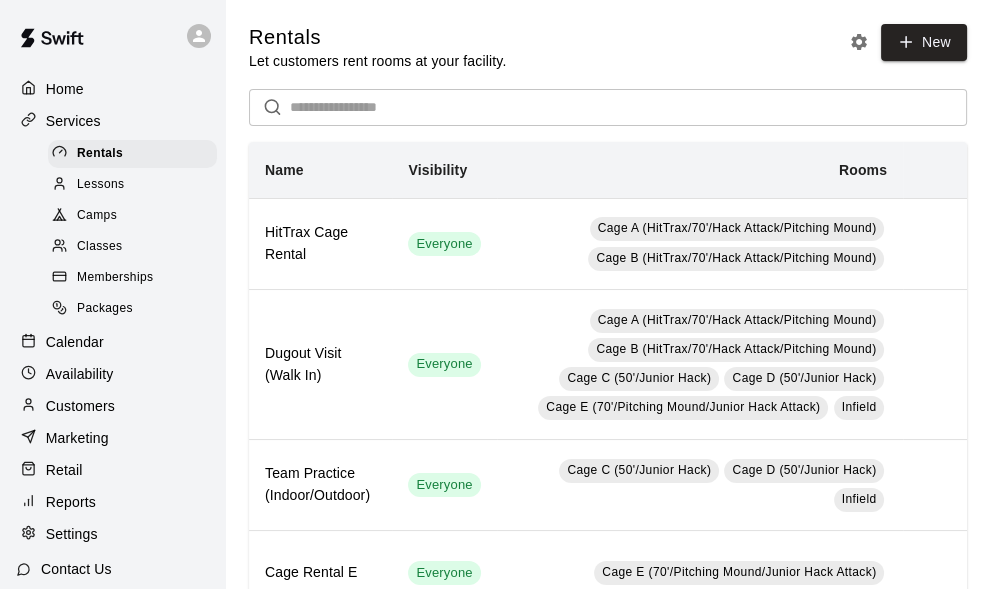 click on "Packages" at bounding box center (105, 309) 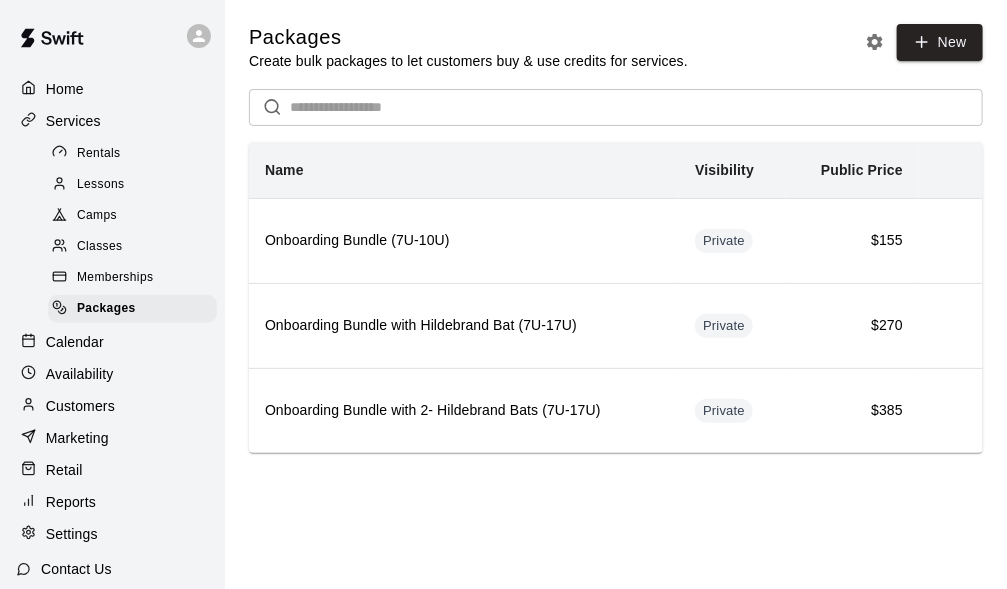 click on "Memberships" at bounding box center [115, 278] 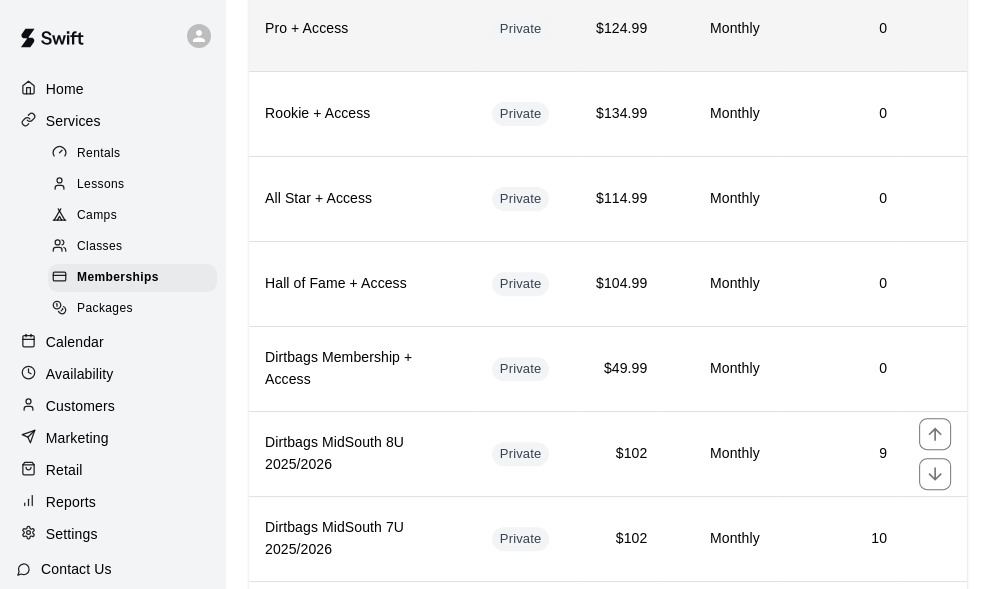 scroll, scrollTop: 700, scrollLeft: 0, axis: vertical 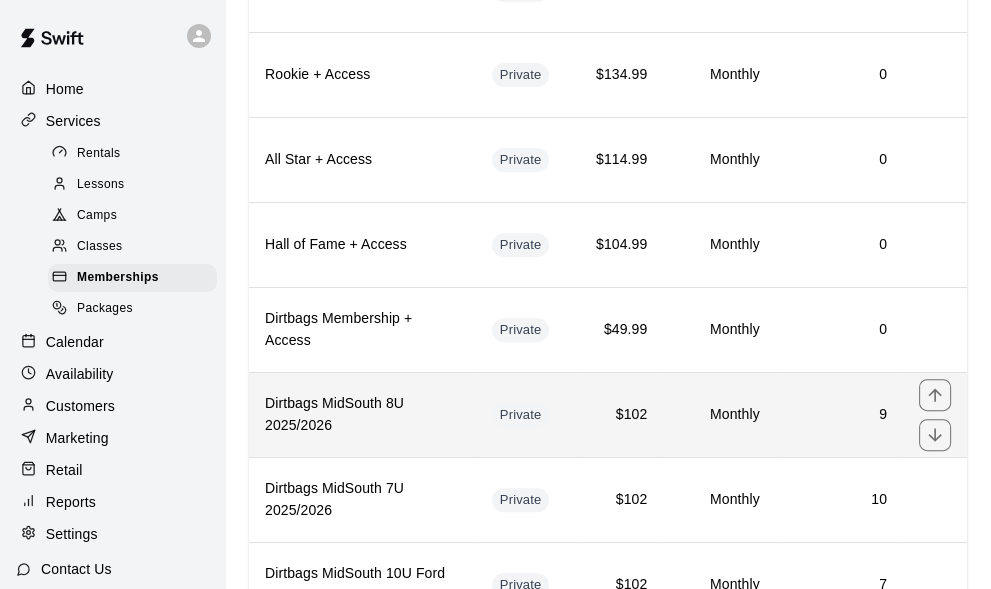 click on "9" at bounding box center [839, 414] 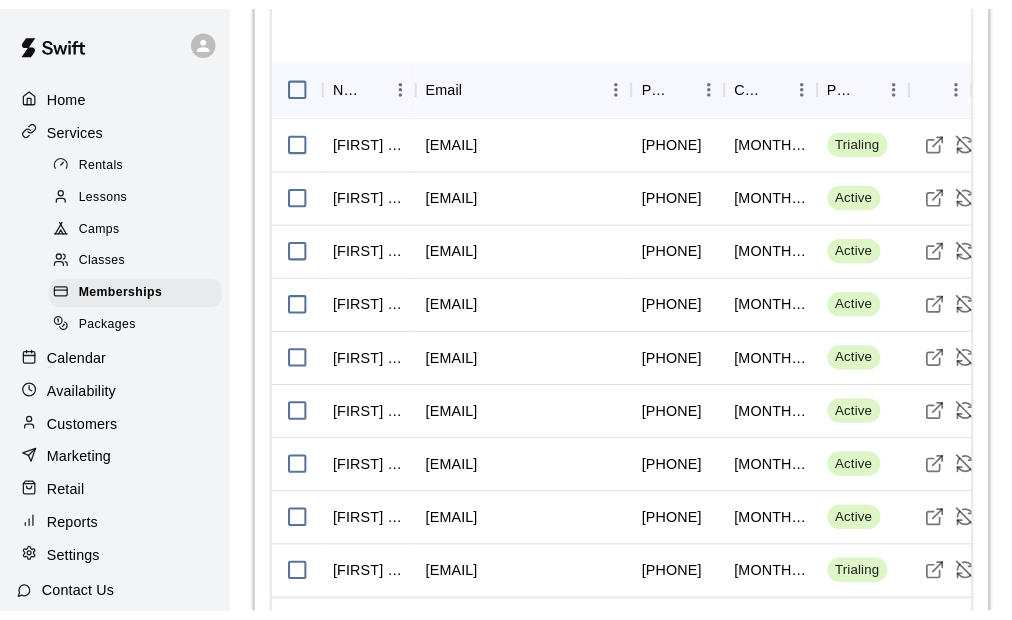 scroll, scrollTop: 1754, scrollLeft: 0, axis: vertical 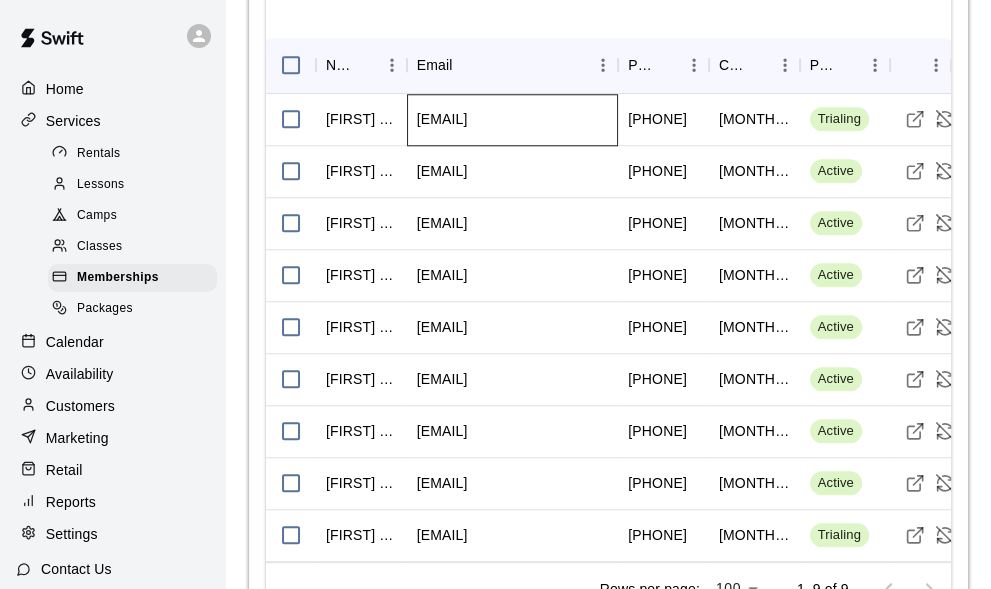 drag, startPoint x: 577, startPoint y: 126, endPoint x: 410, endPoint y: 127, distance: 167.00299 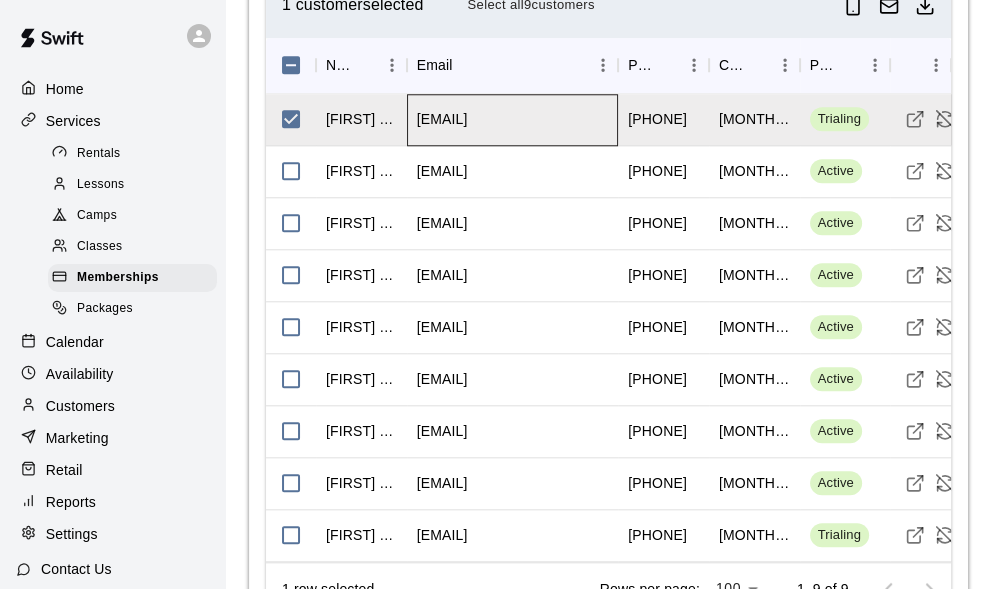 copy on "[EMAIL]" 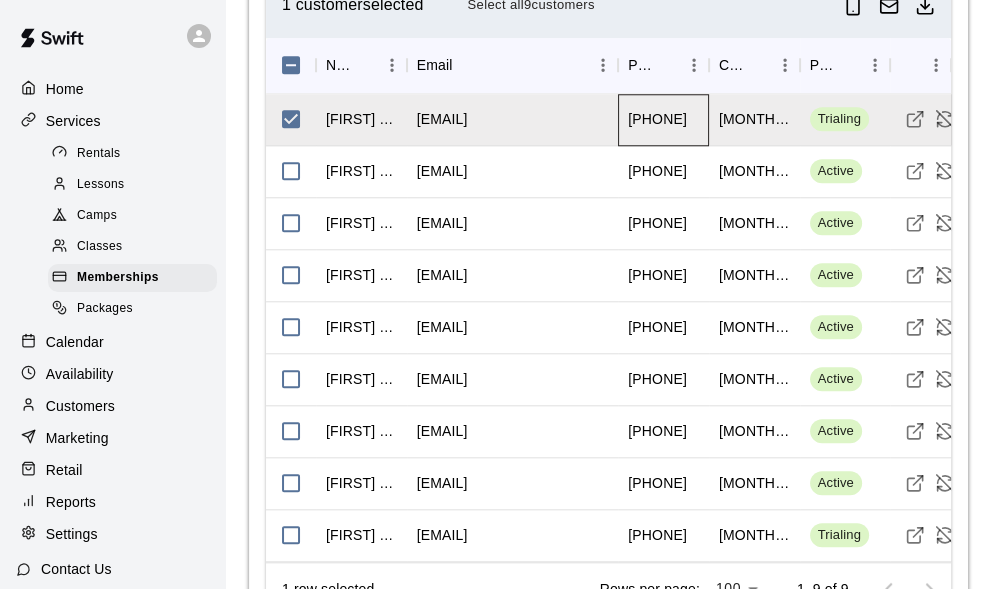 click on "[PHONE]" at bounding box center [657, 119] 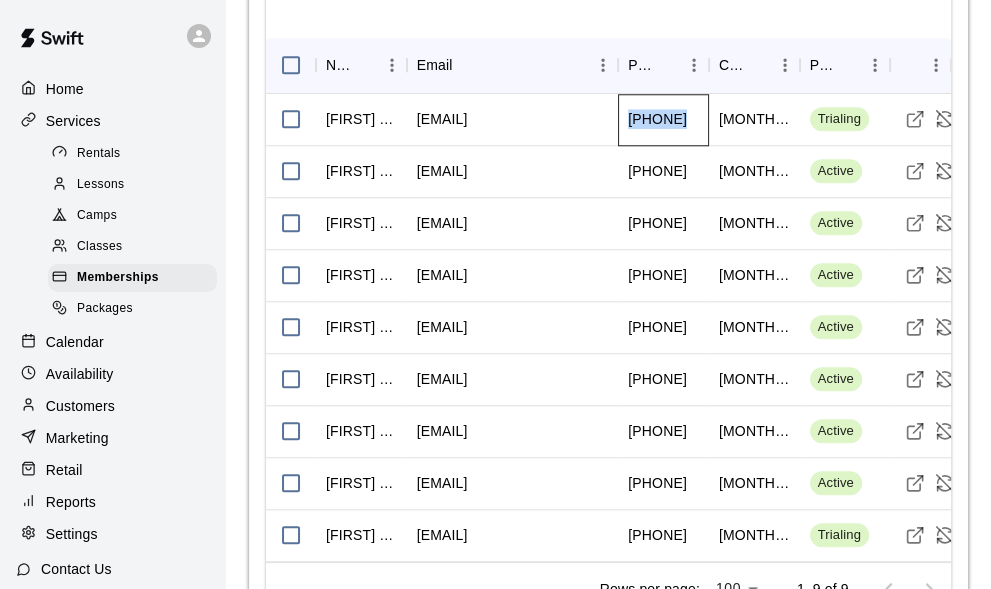 drag, startPoint x: 626, startPoint y: 128, endPoint x: 673, endPoint y: 123, distance: 47.26521 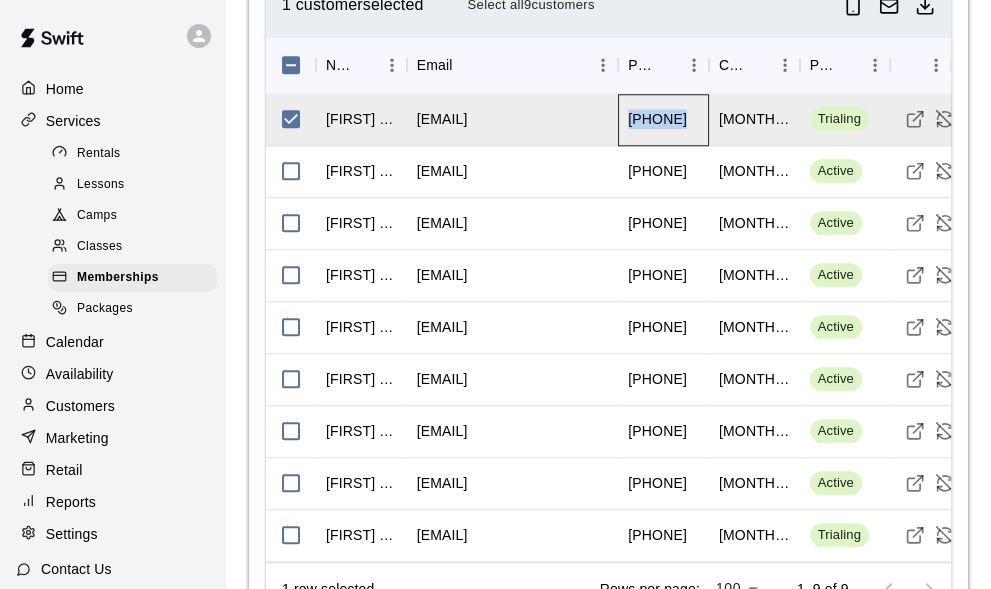 copy on "[PHONE]" 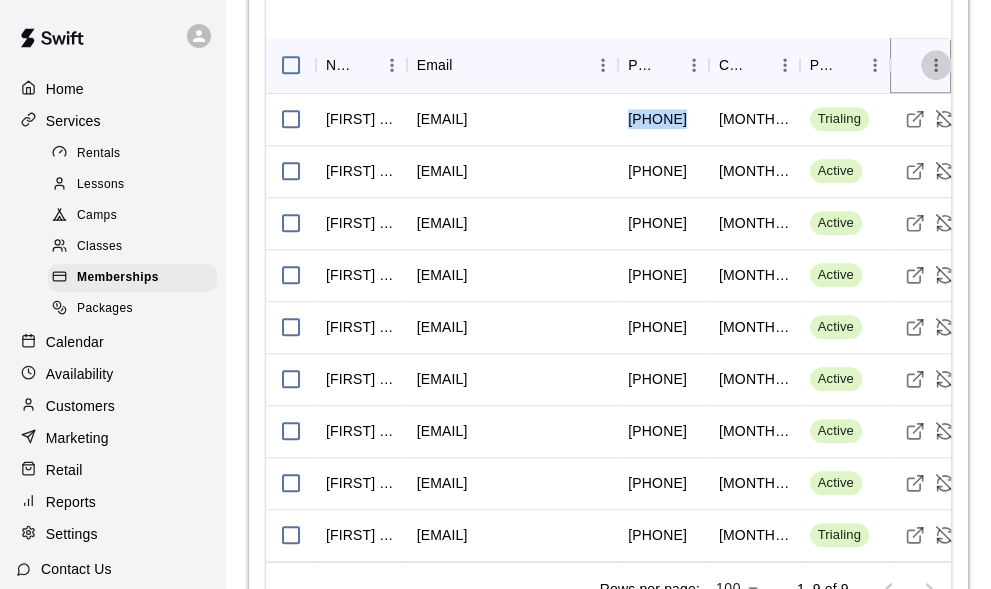 click 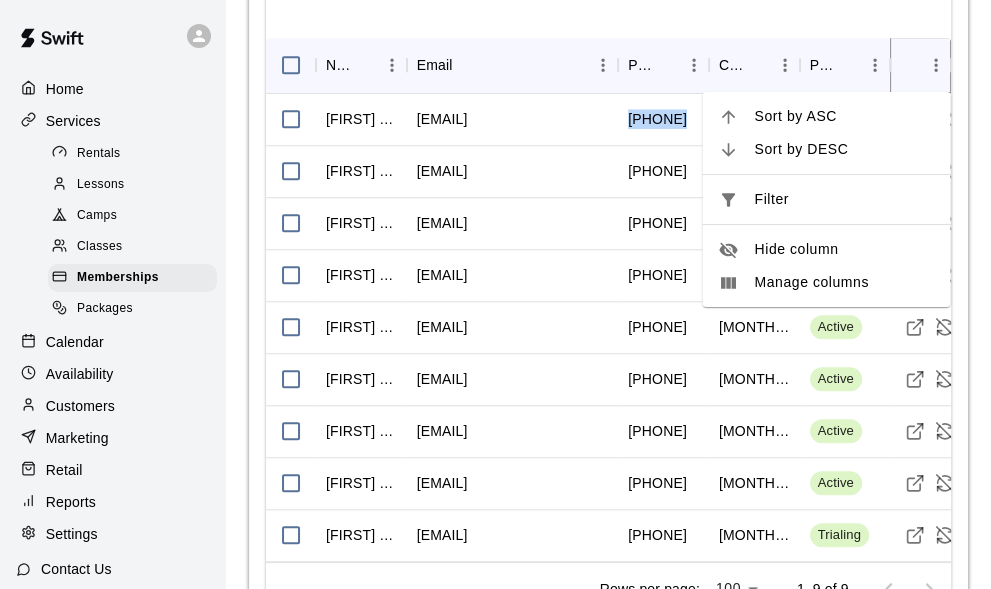 click 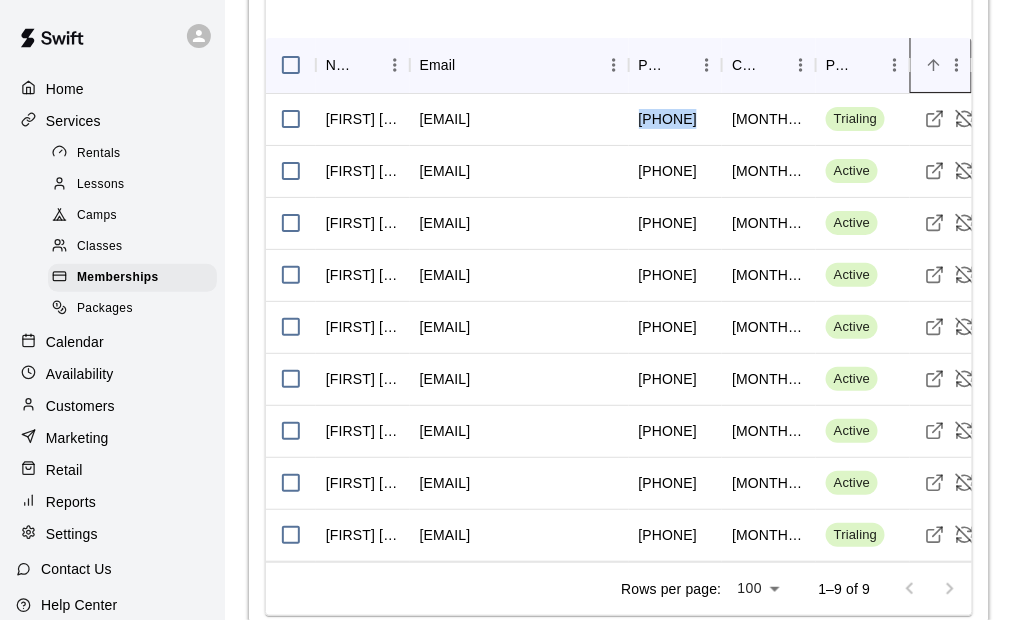 click 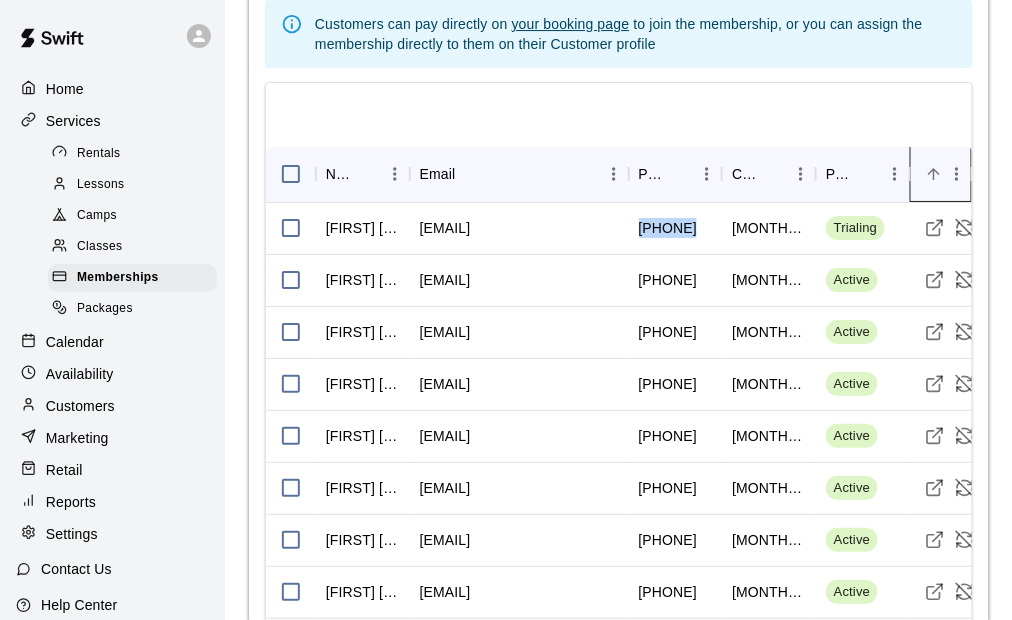 scroll, scrollTop: 1524, scrollLeft: 0, axis: vertical 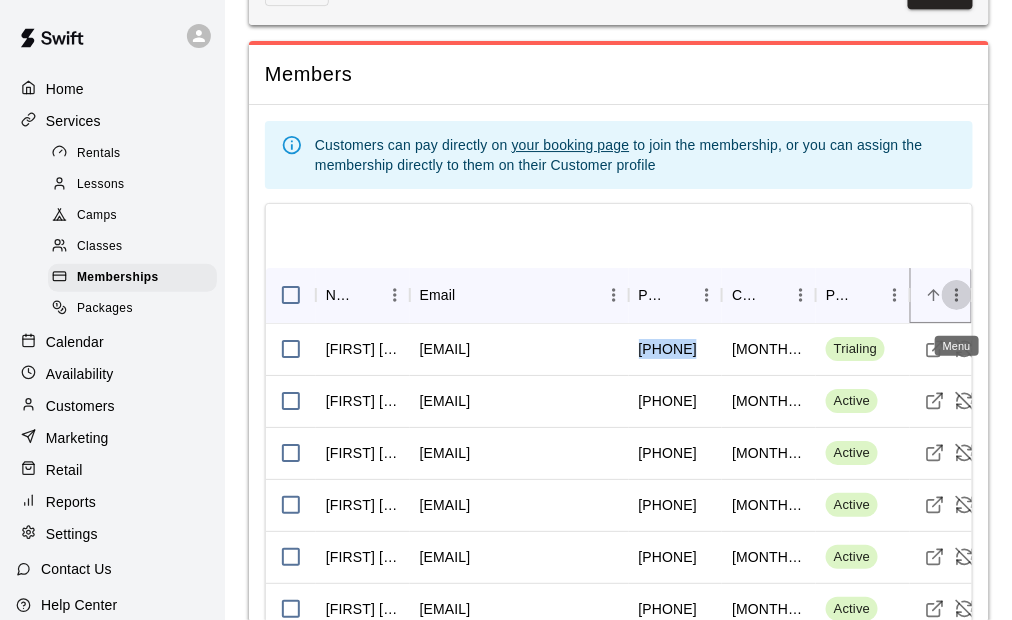 click 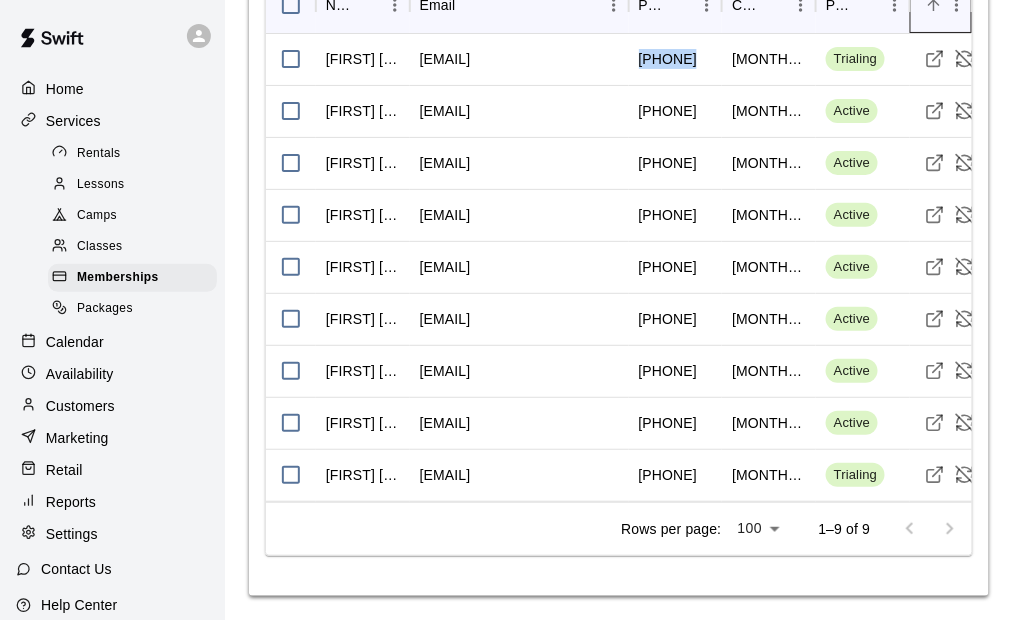 scroll, scrollTop: 1802, scrollLeft: 0, axis: vertical 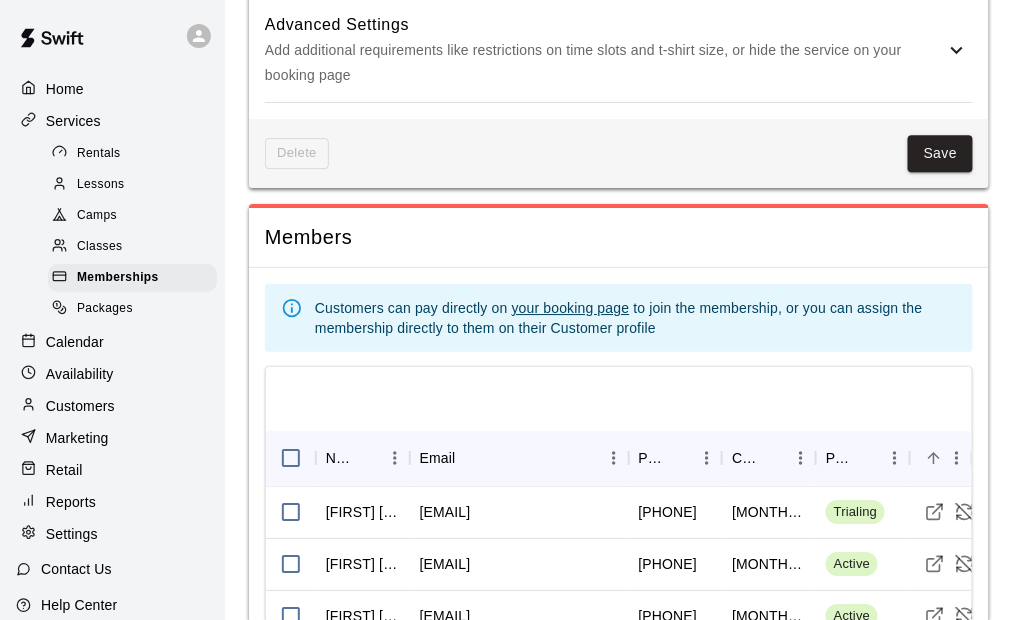 click at bounding box center [619, 399] 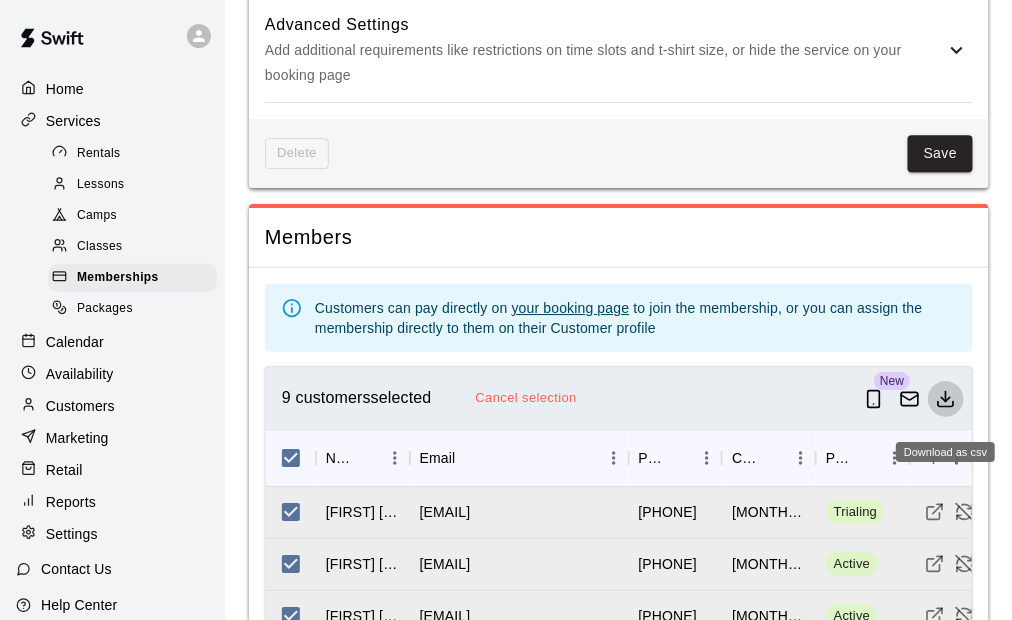 click 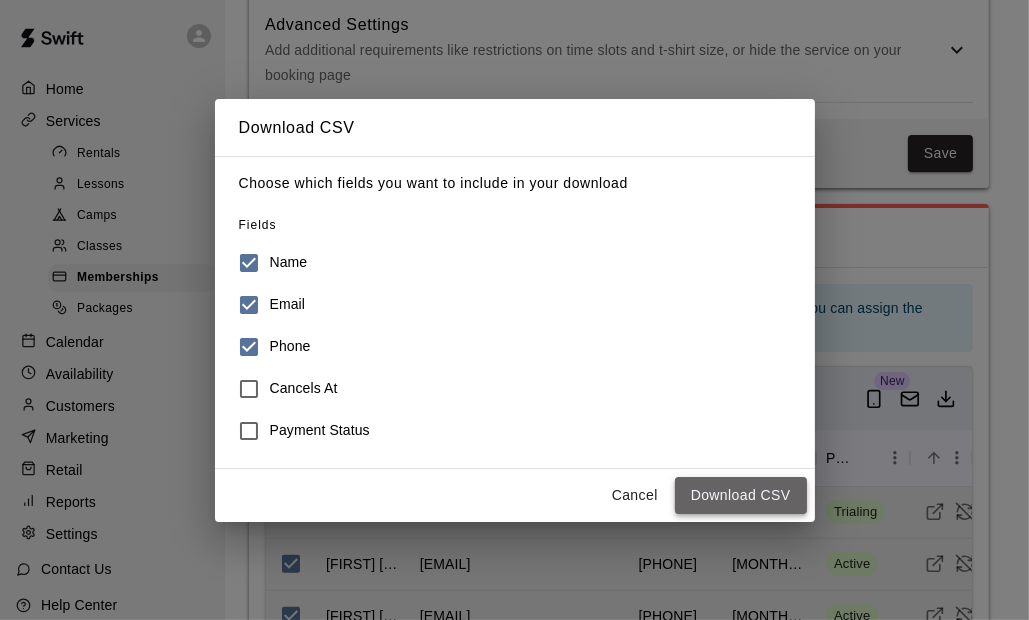click on "Download CSV" at bounding box center (741, 495) 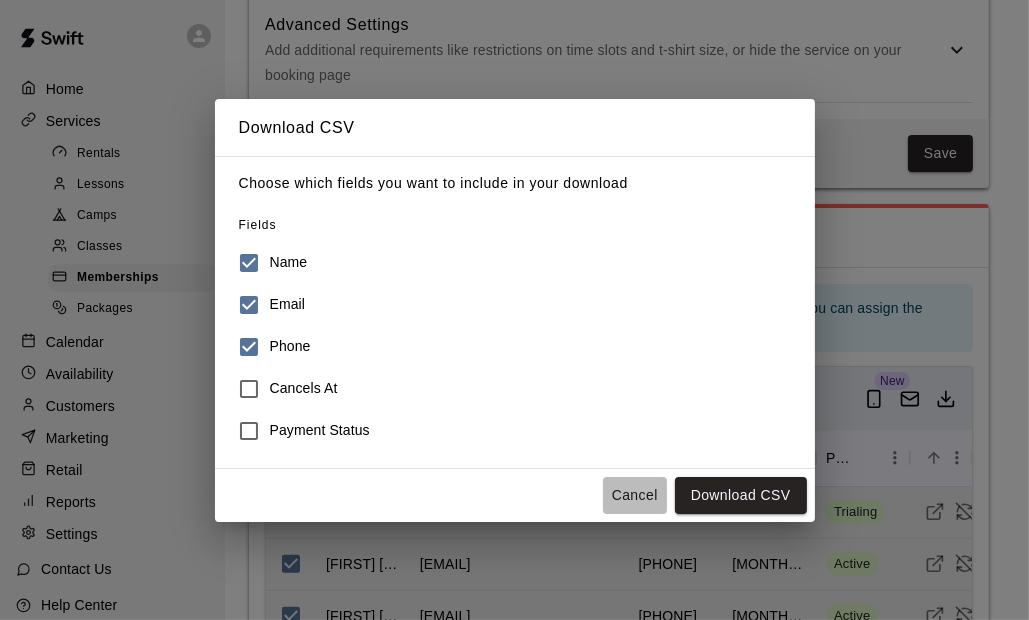 click on "Cancel" at bounding box center [635, 495] 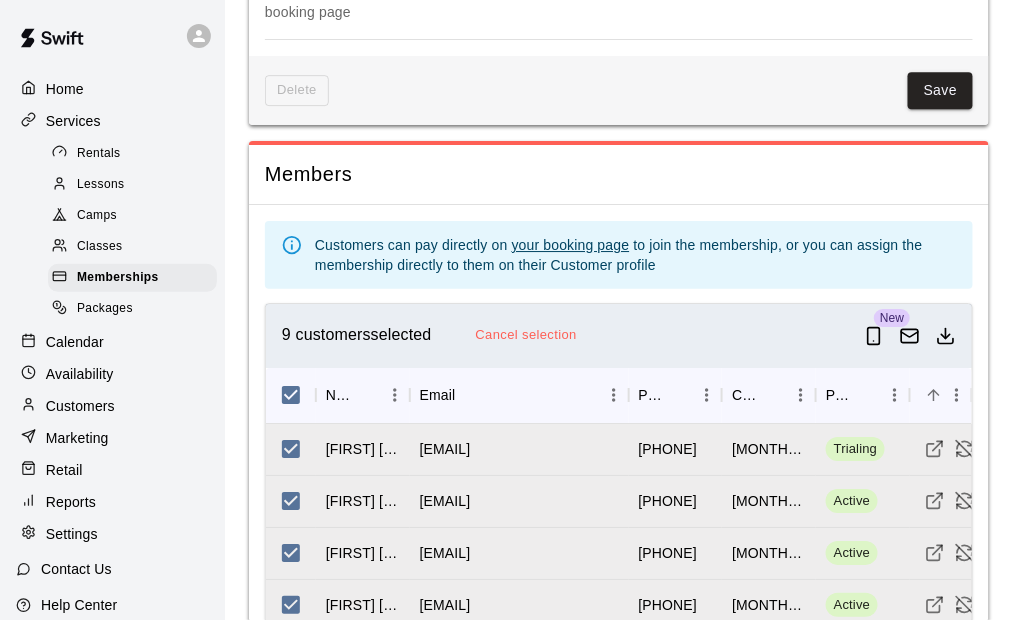 scroll, scrollTop: 1524, scrollLeft: 0, axis: vertical 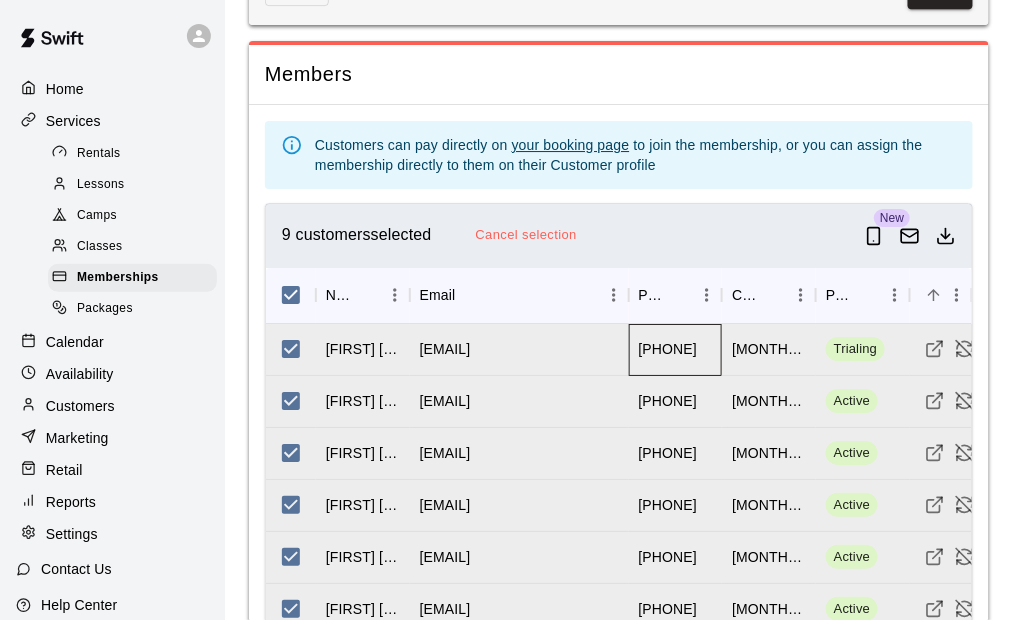 drag, startPoint x: 682, startPoint y: 359, endPoint x: 670, endPoint y: 363, distance: 12.649111 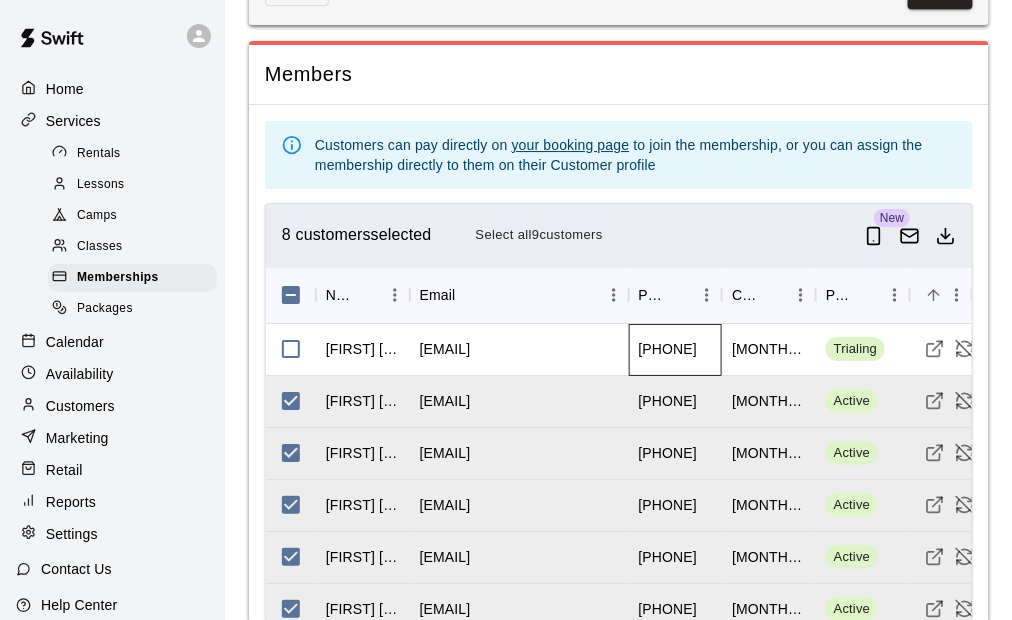 drag, startPoint x: 642, startPoint y: 358, endPoint x: 714, endPoint y: 366, distance: 72.443085 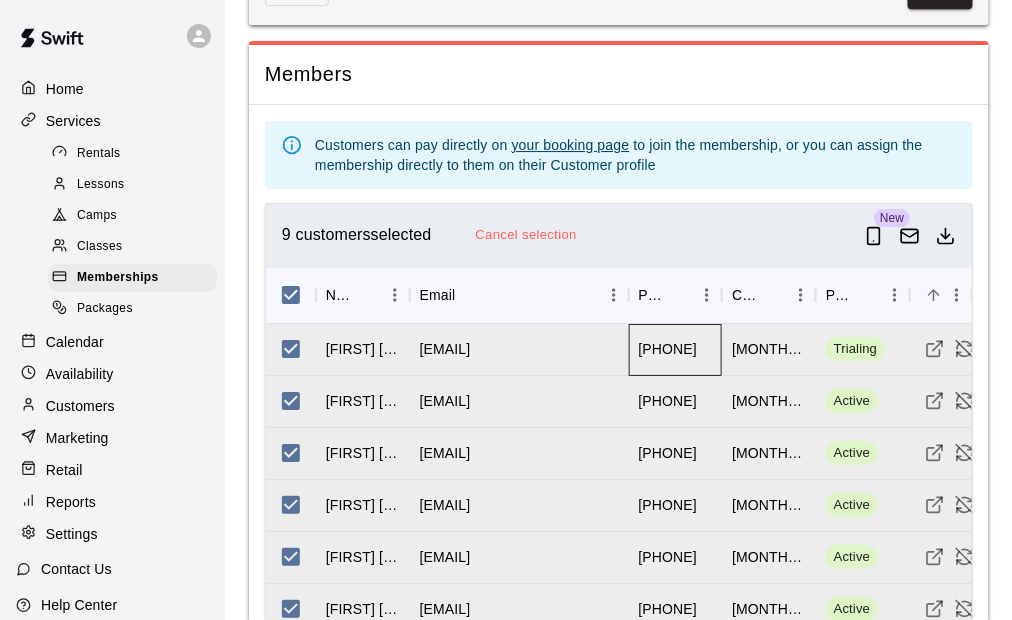 copy on "[PHONE]" 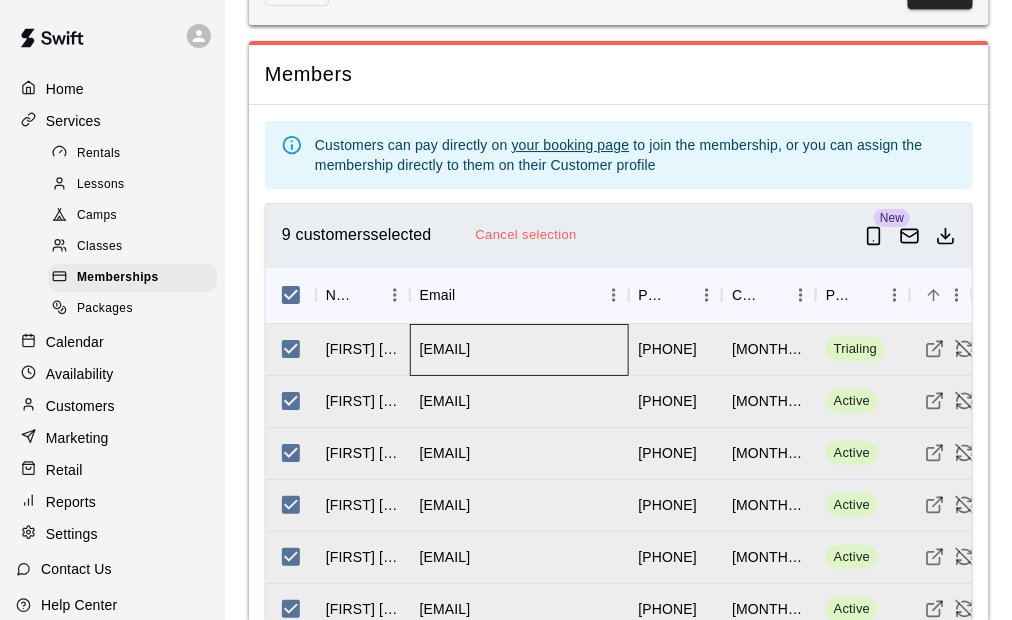 click on "[EMAIL]" at bounding box center [519, 350] 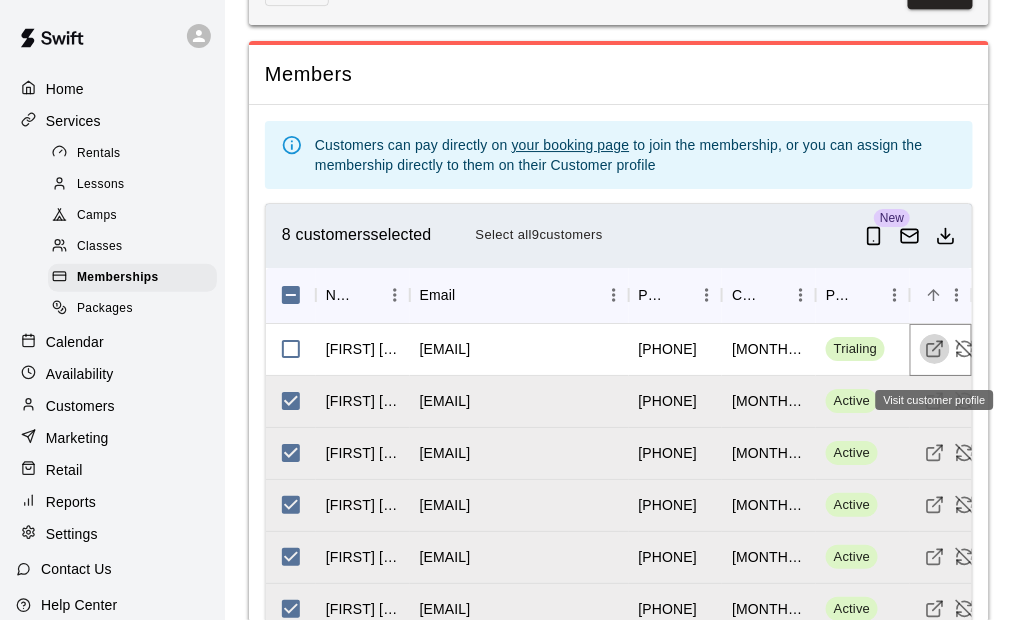 click 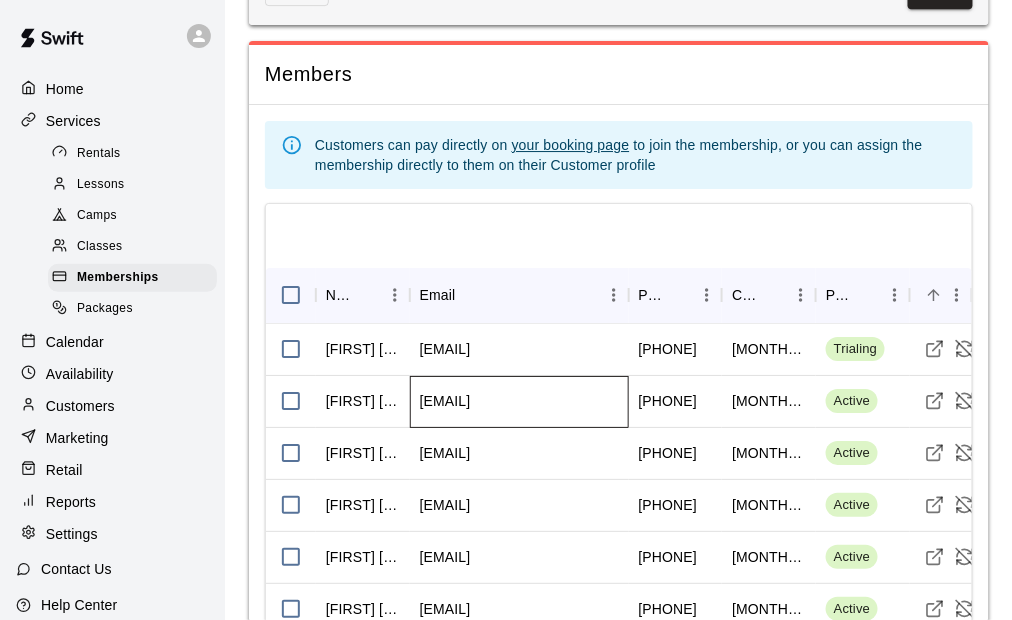 click on "[EMAIL]" at bounding box center (519, 402) 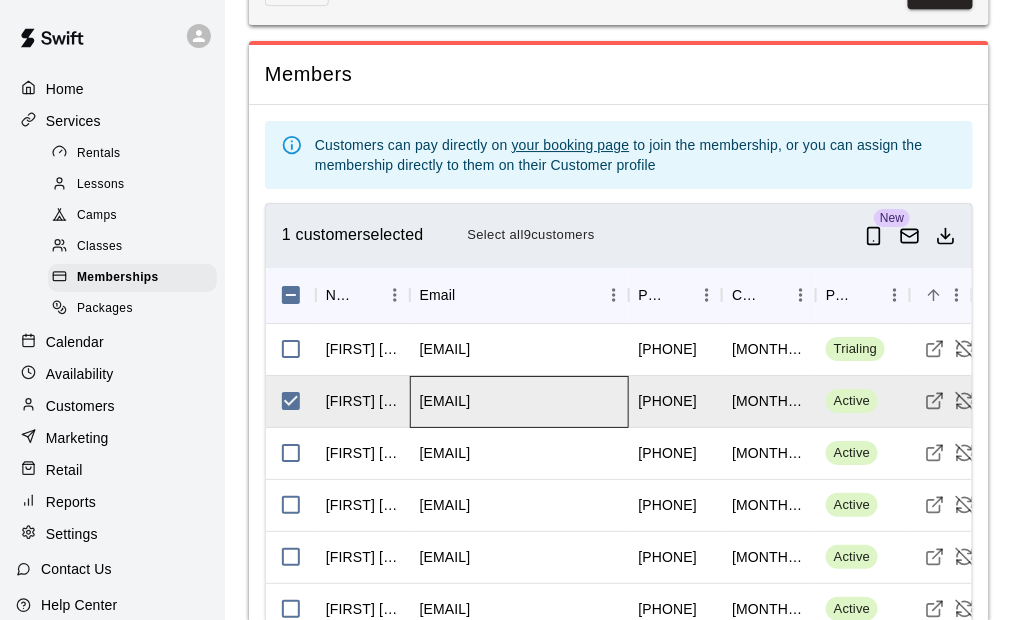 drag, startPoint x: 585, startPoint y: 414, endPoint x: 436, endPoint y: 418, distance: 149.05368 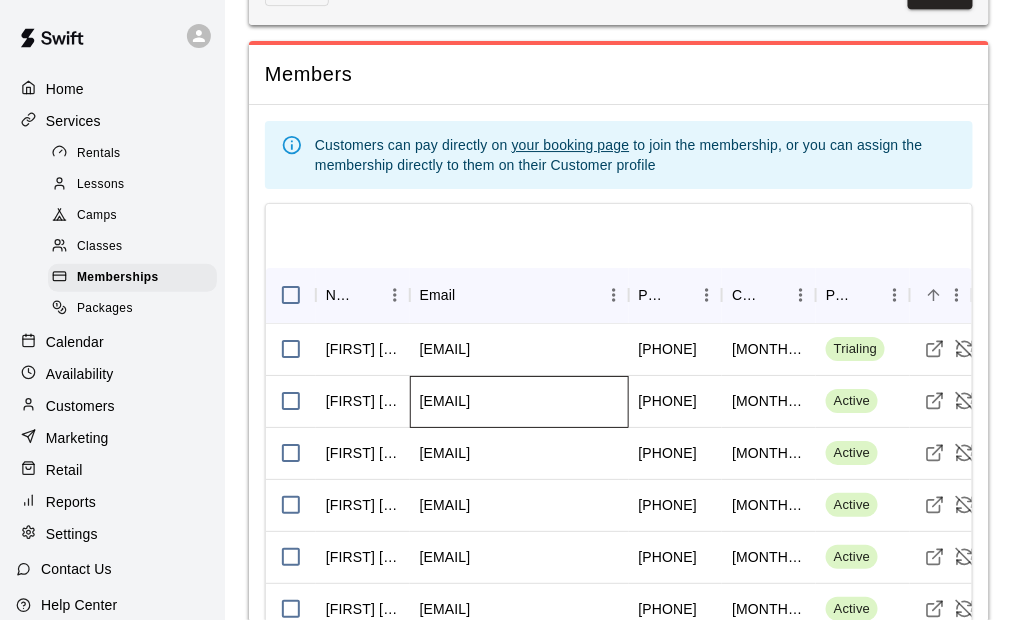 copy on "[EMAIL]" 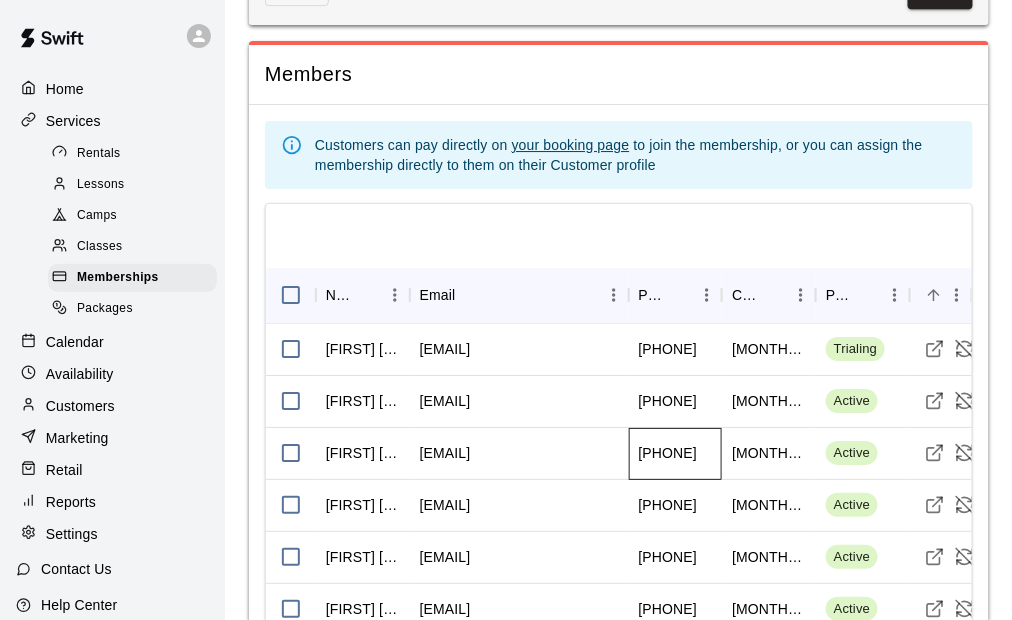 drag, startPoint x: 677, startPoint y: 415, endPoint x: 671, endPoint y: 459, distance: 44.407207 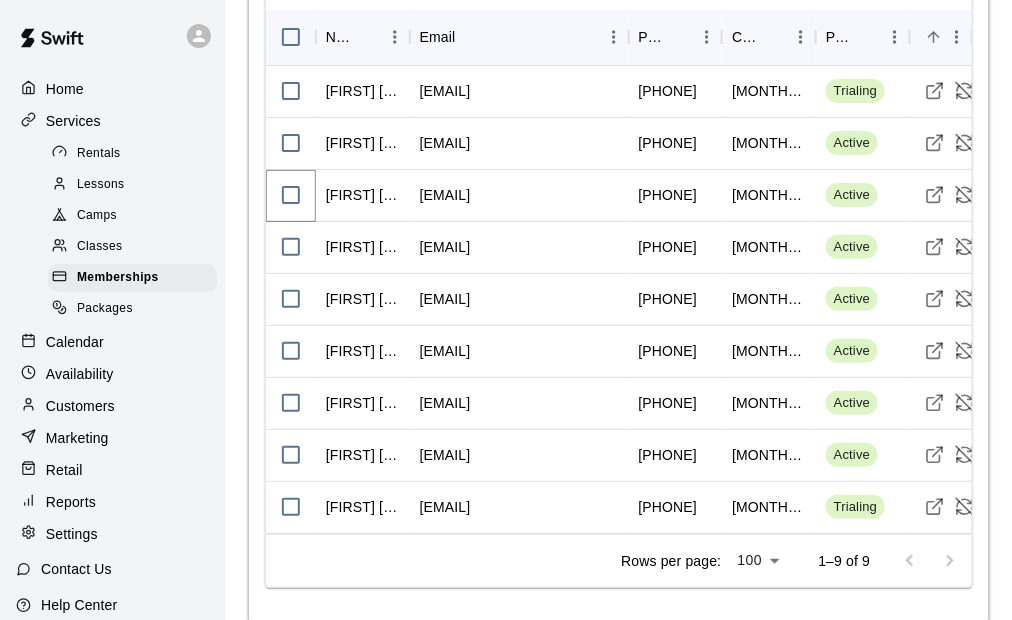 scroll, scrollTop: 1824, scrollLeft: 0, axis: vertical 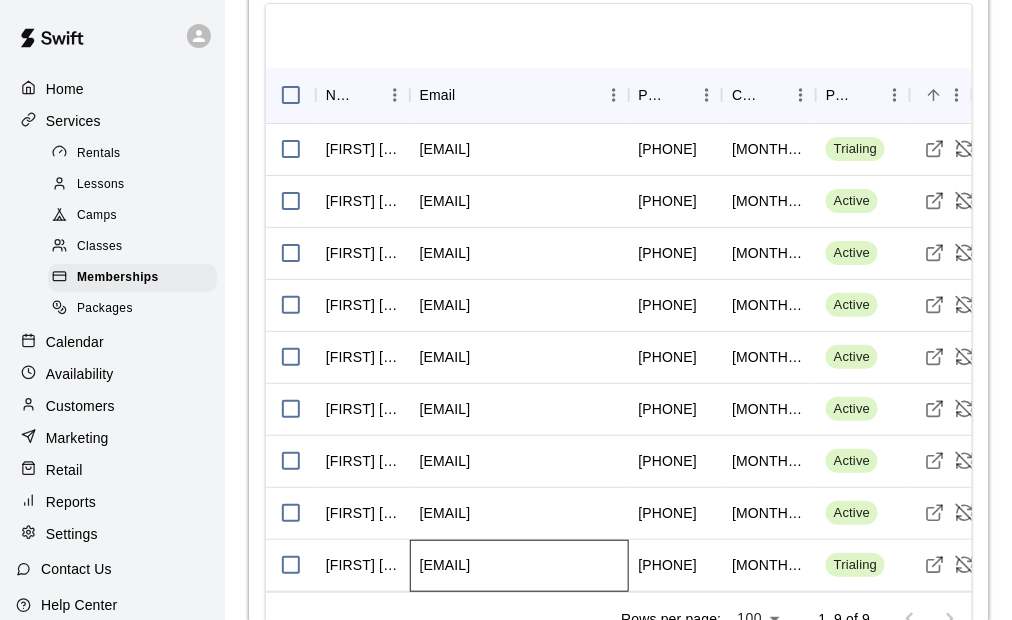 drag, startPoint x: 559, startPoint y: 575, endPoint x: 429, endPoint y: 572, distance: 130.0346 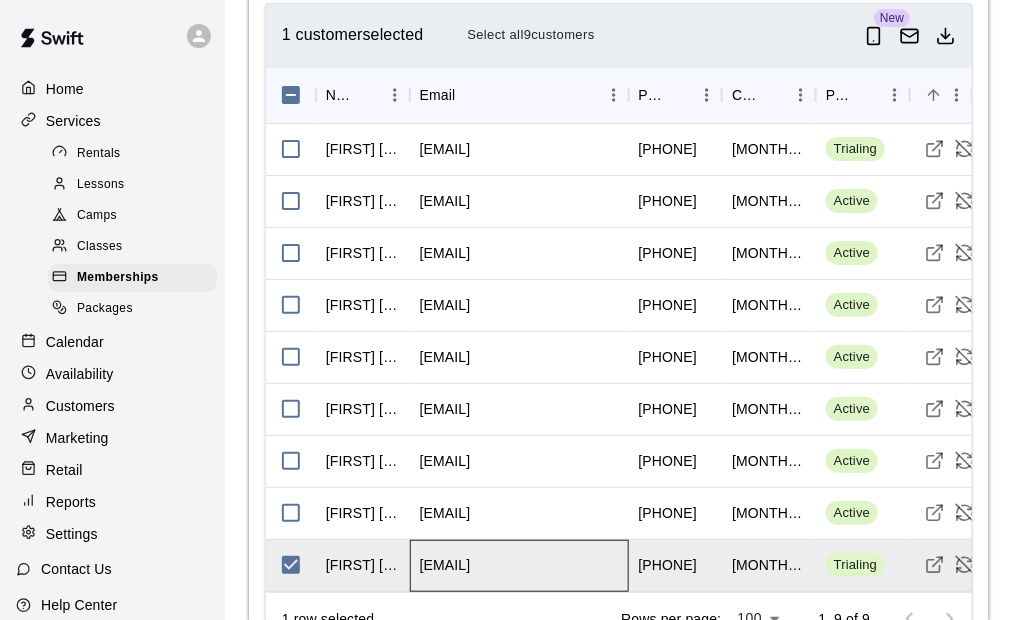 copy on "[EMAIL]" 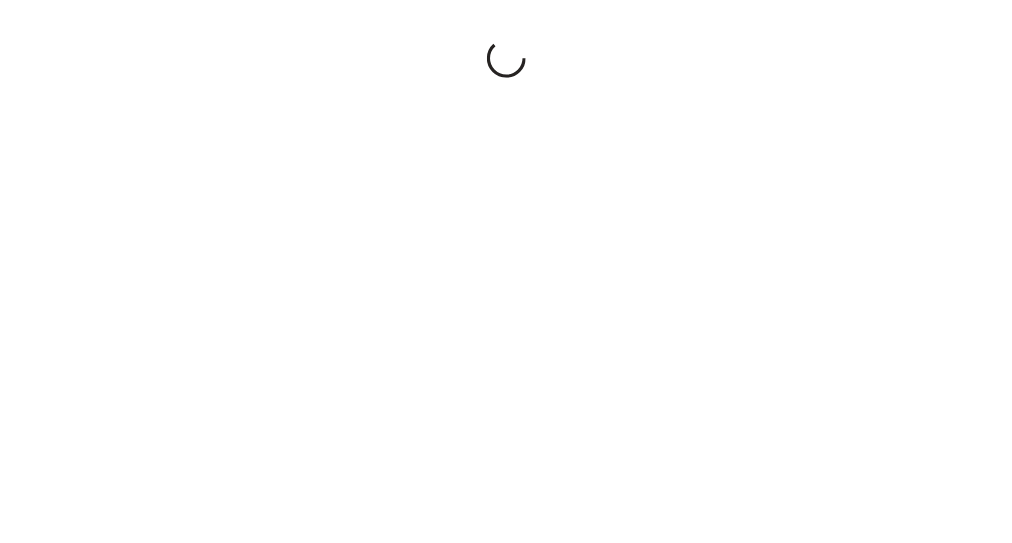scroll, scrollTop: 0, scrollLeft: 0, axis: both 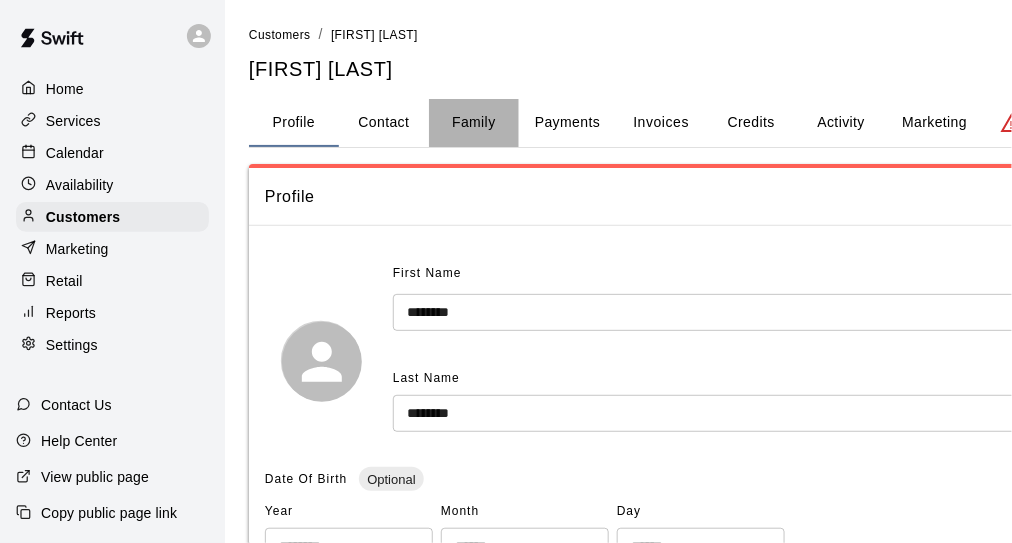 click on "Family" at bounding box center [474, 123] 